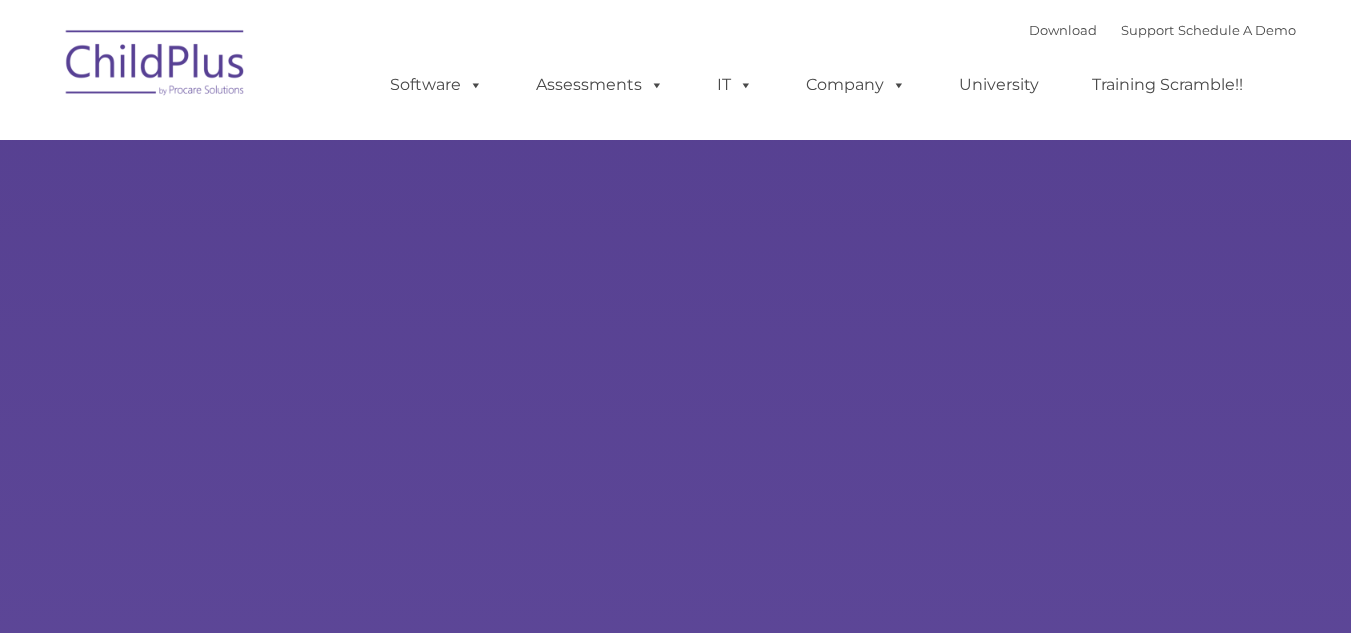 scroll, scrollTop: 0, scrollLeft: 0, axis: both 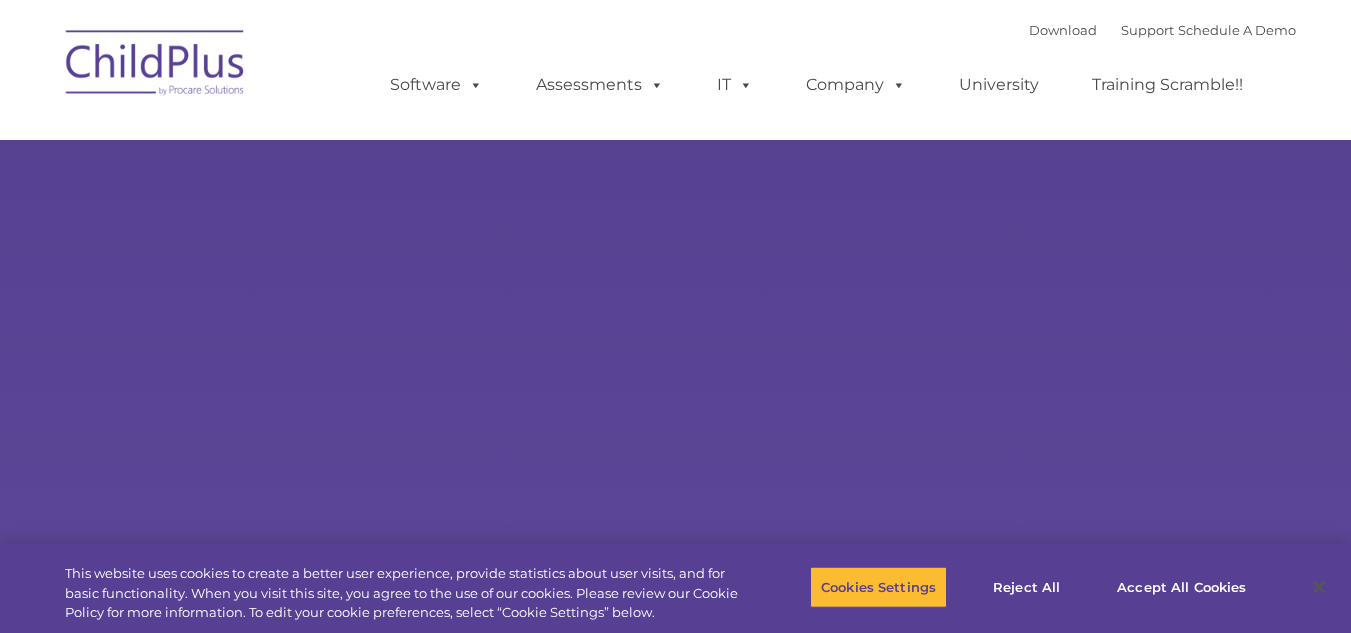 type on "" 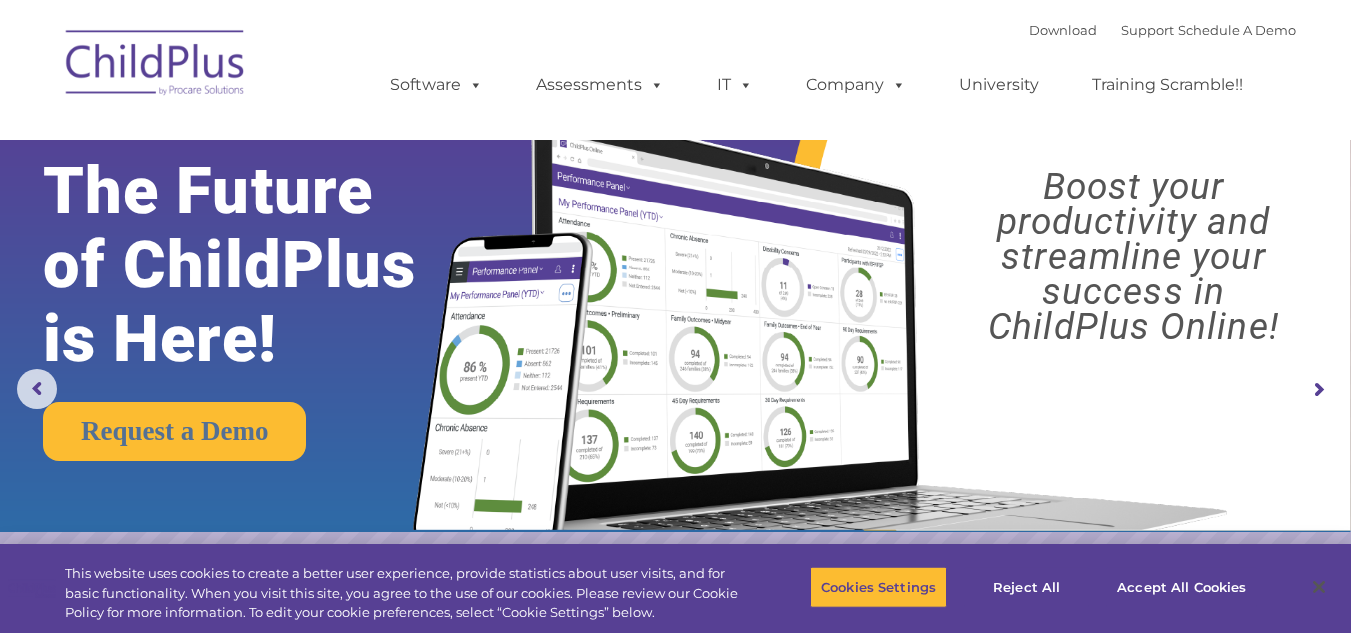 click at bounding box center (156, 66) 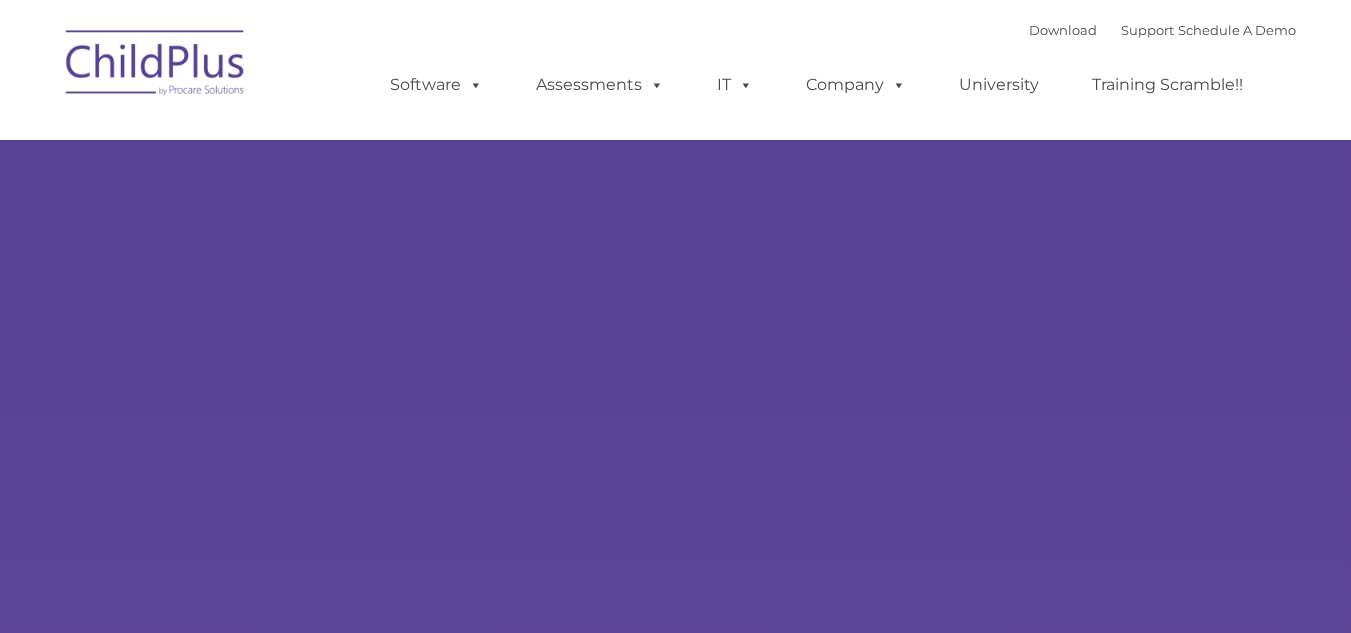 scroll, scrollTop: 0, scrollLeft: 0, axis: both 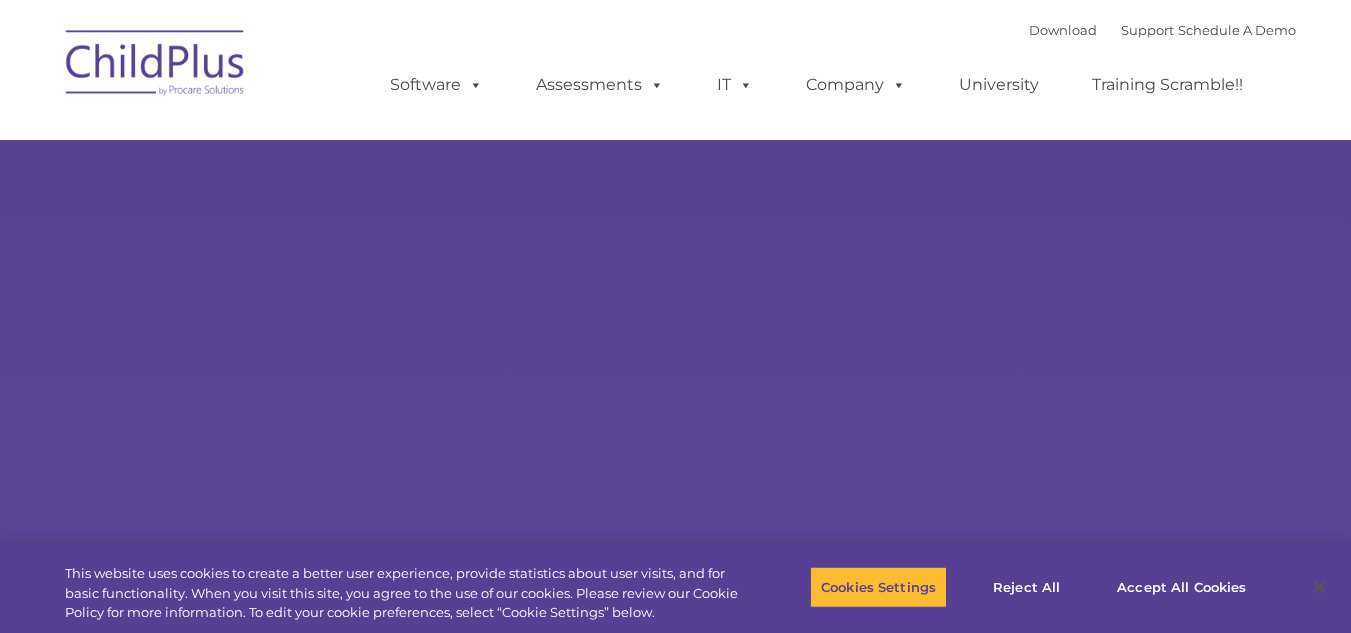 type on "" 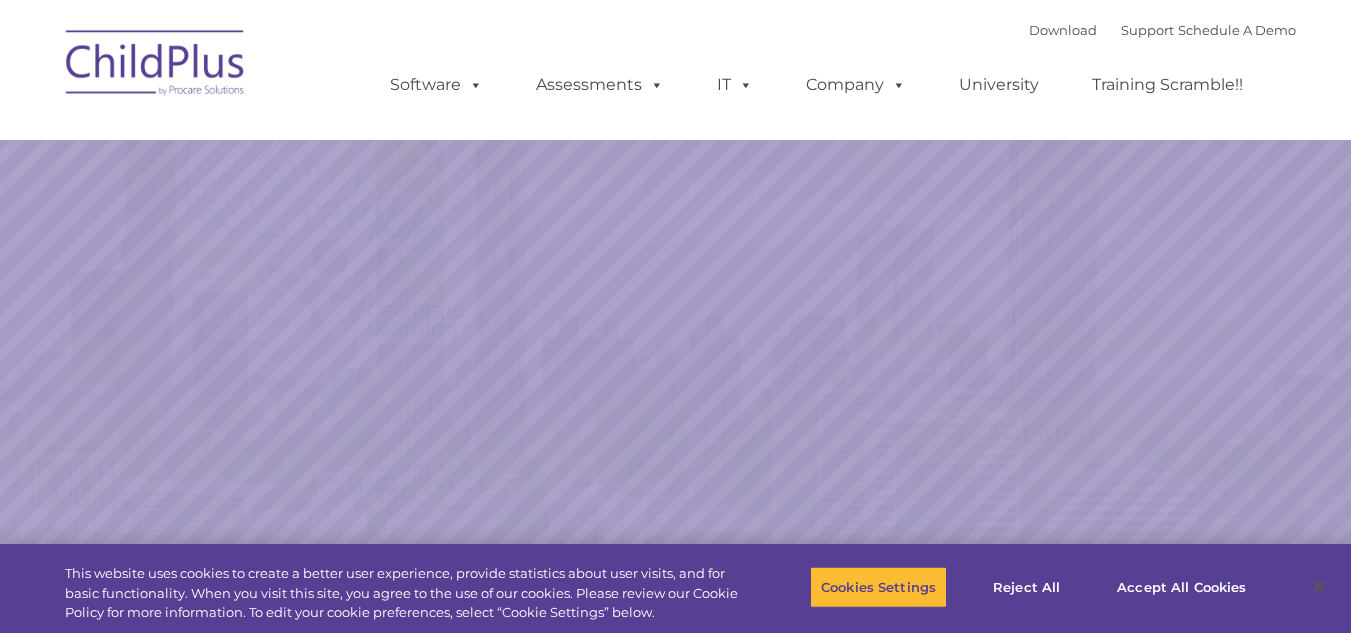 scroll, scrollTop: 0, scrollLeft: 0, axis: both 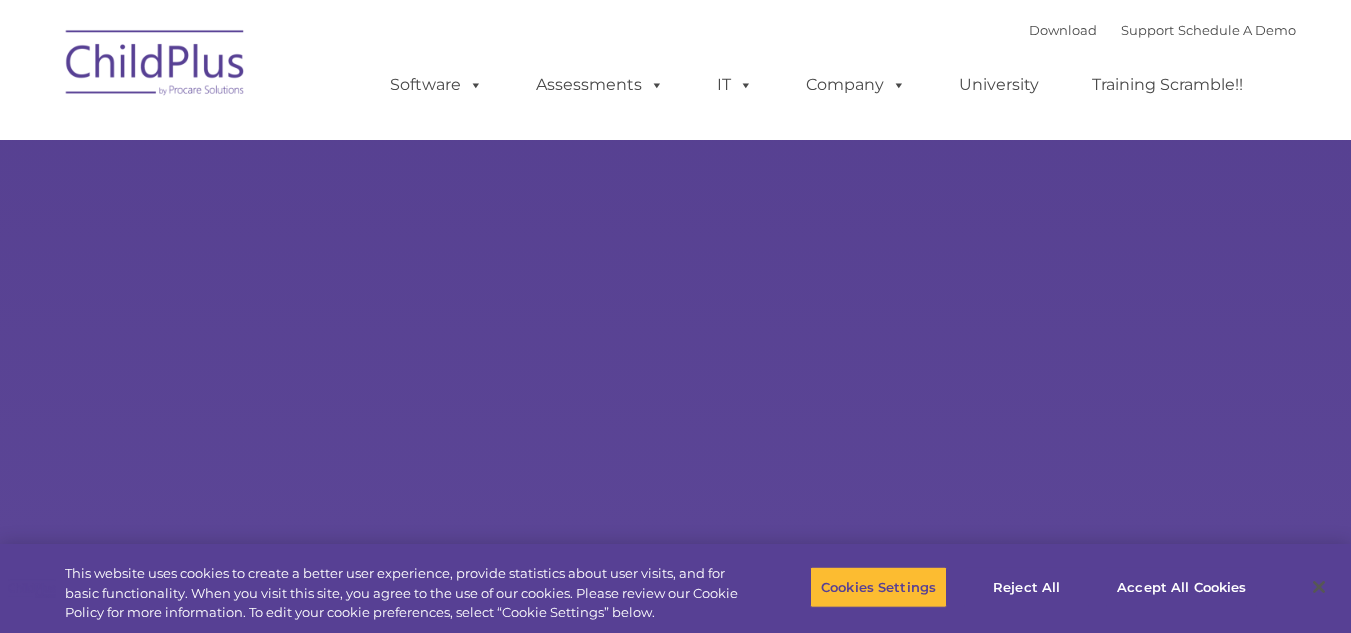 select on "MEDIUM" 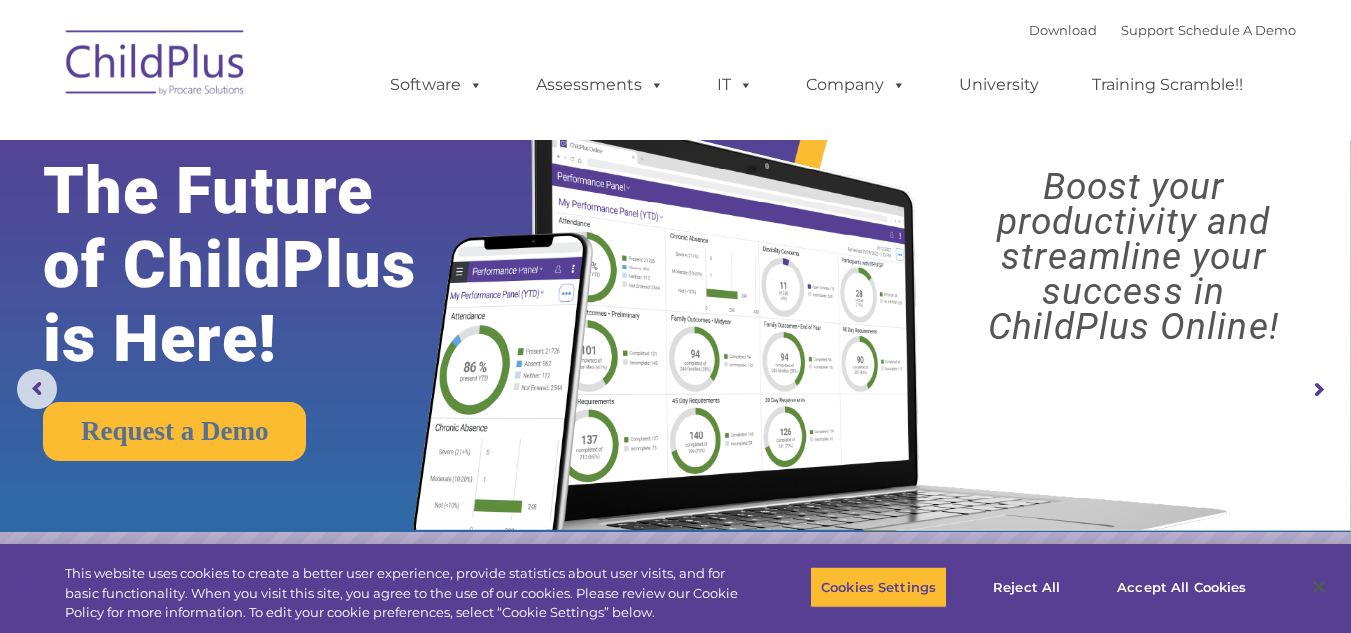 click at bounding box center (156, 66) 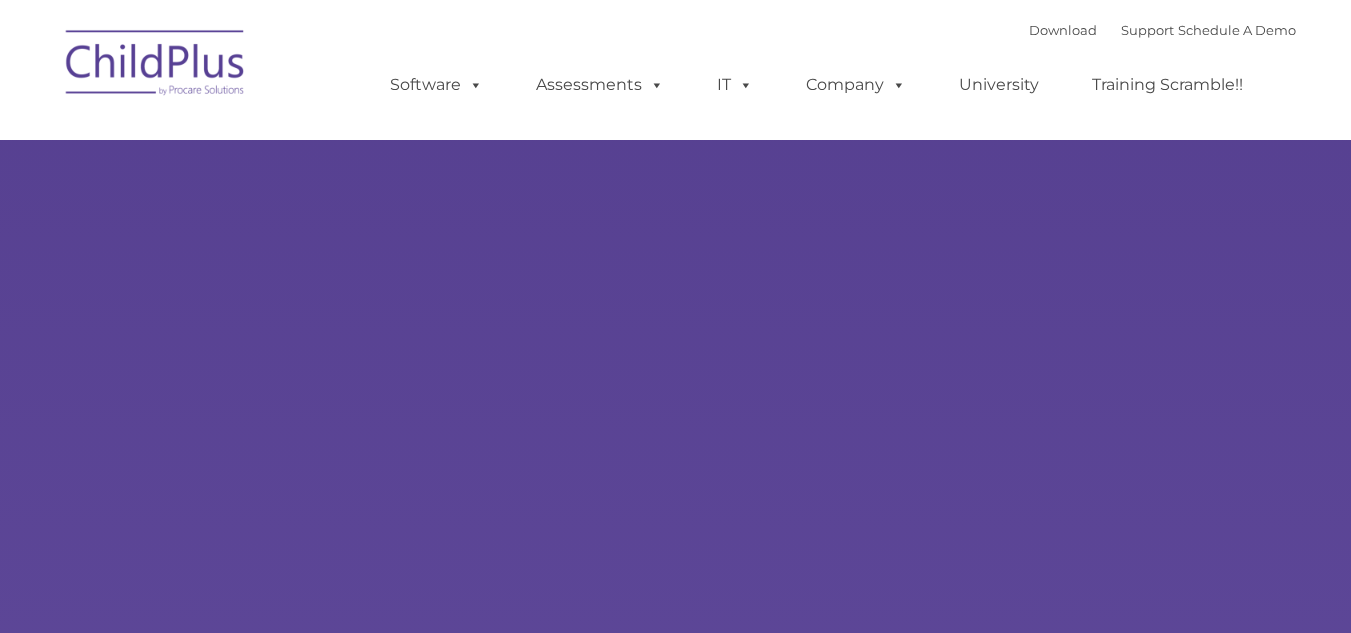 scroll, scrollTop: 0, scrollLeft: 0, axis: both 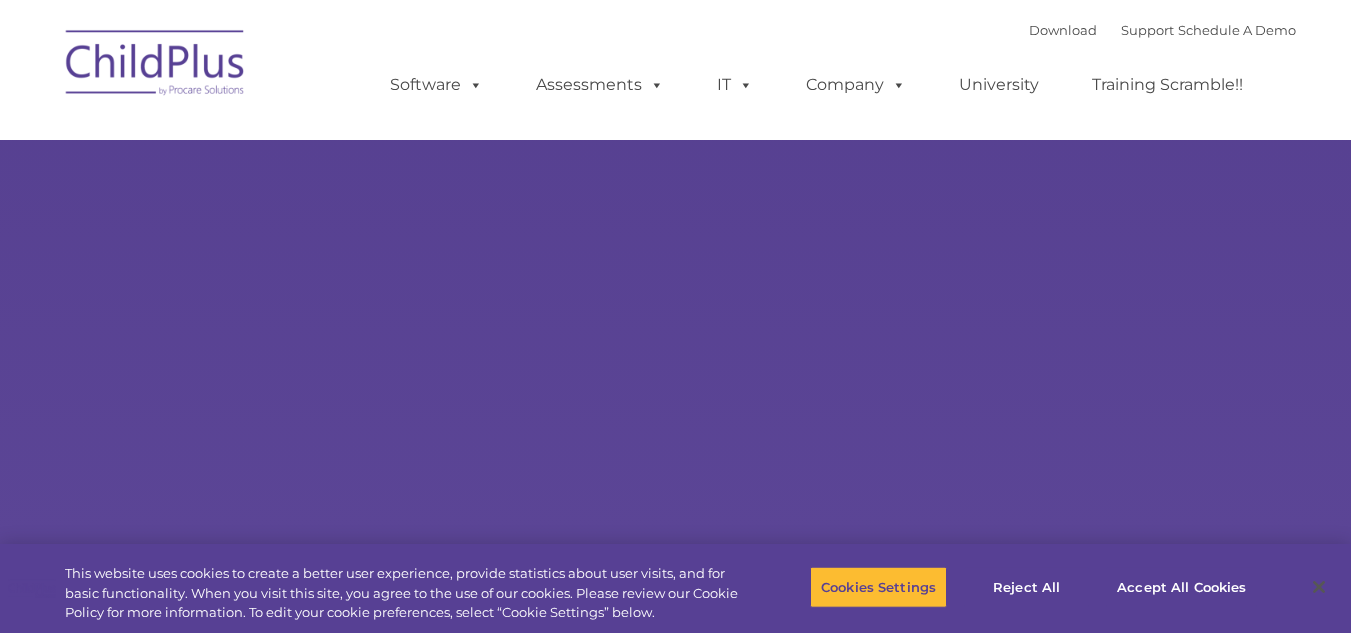 select on "MEDIUM" 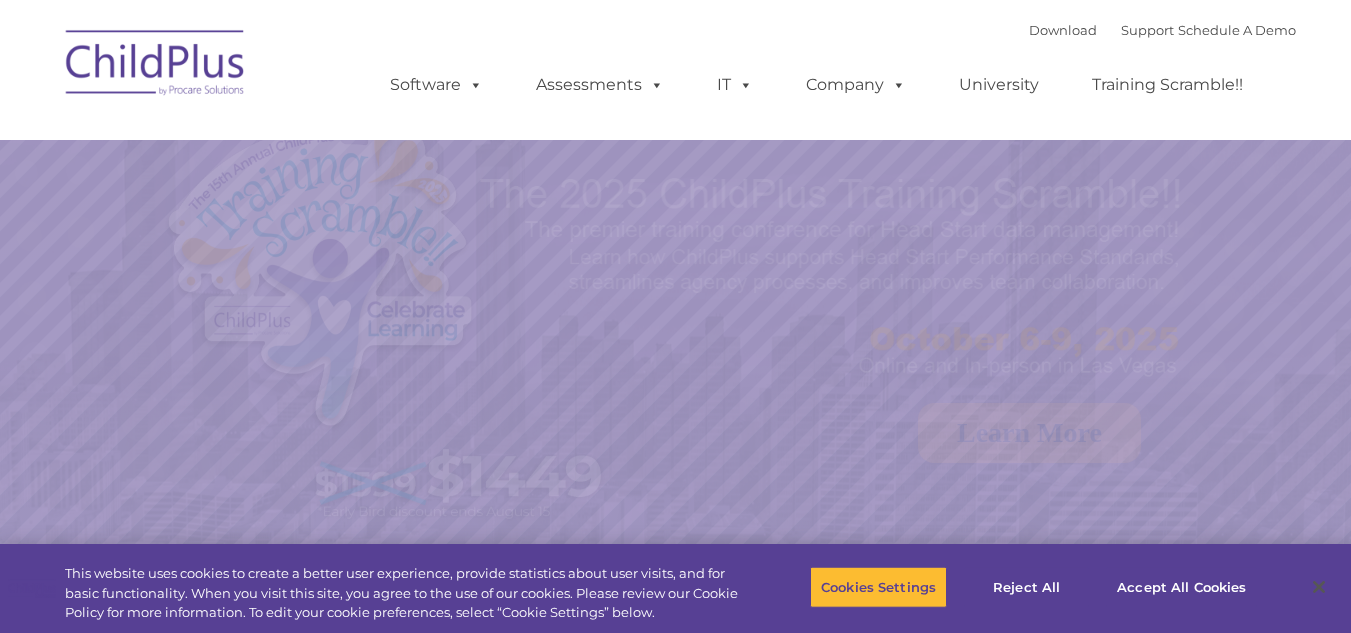scroll, scrollTop: 0, scrollLeft: 0, axis: both 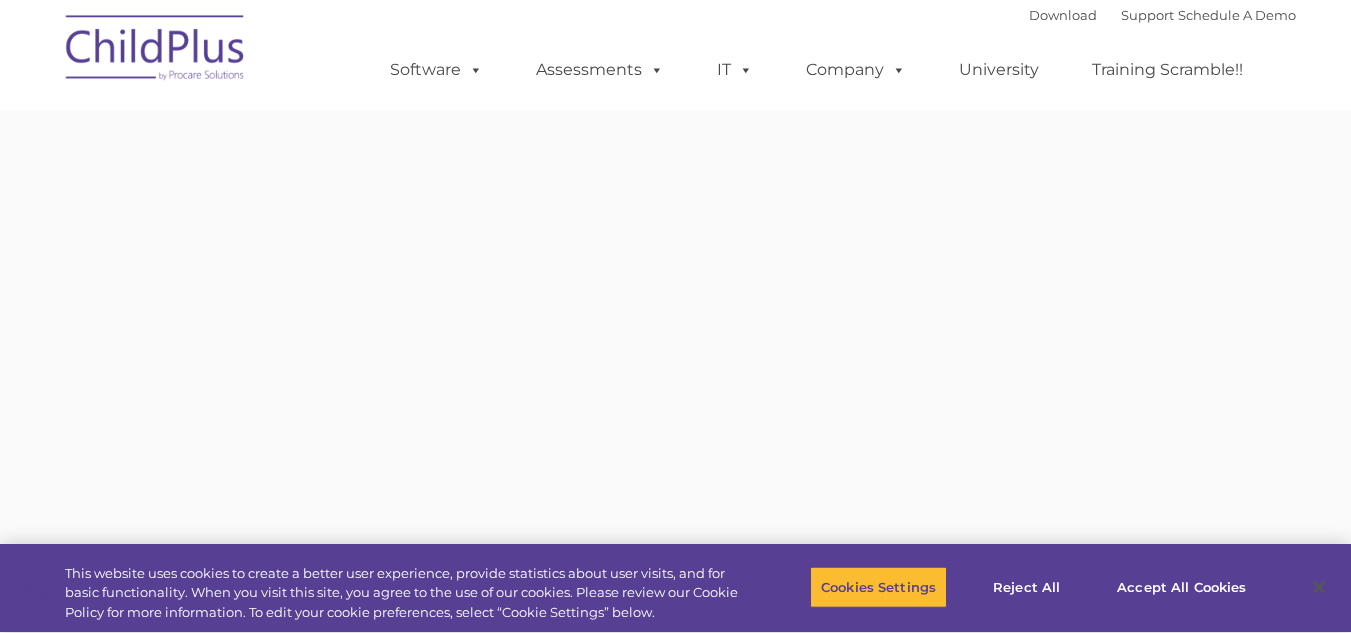 type on "" 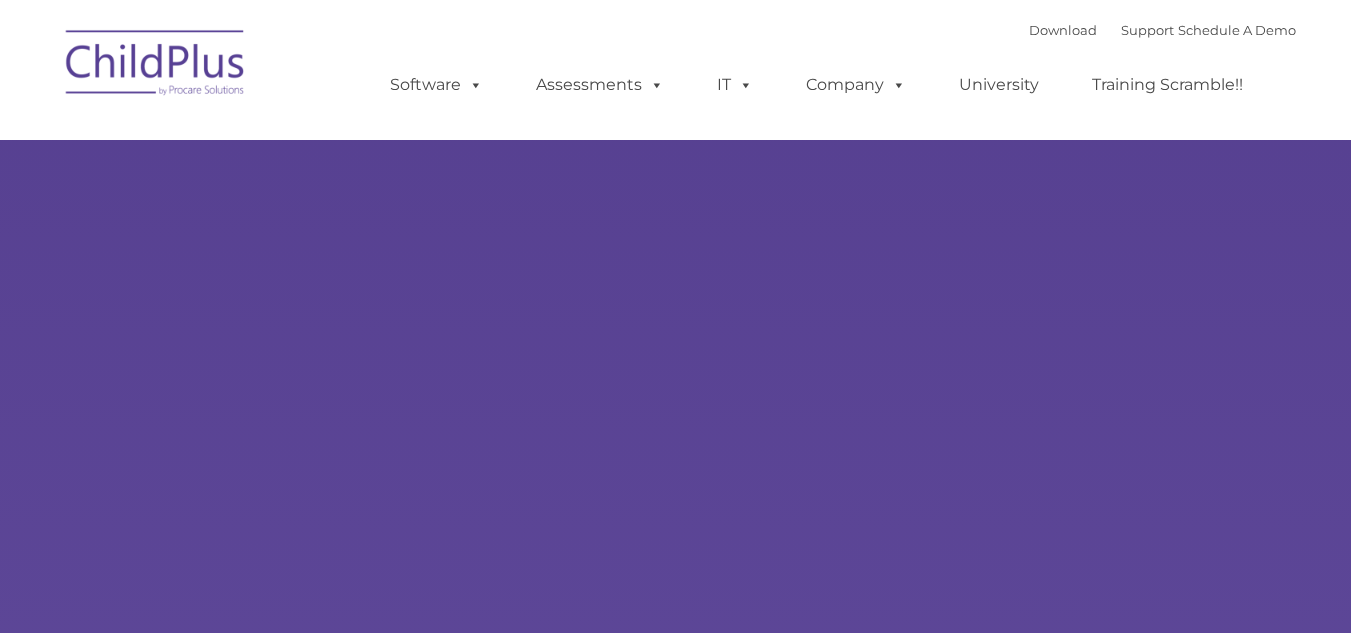 scroll, scrollTop: 0, scrollLeft: 0, axis: both 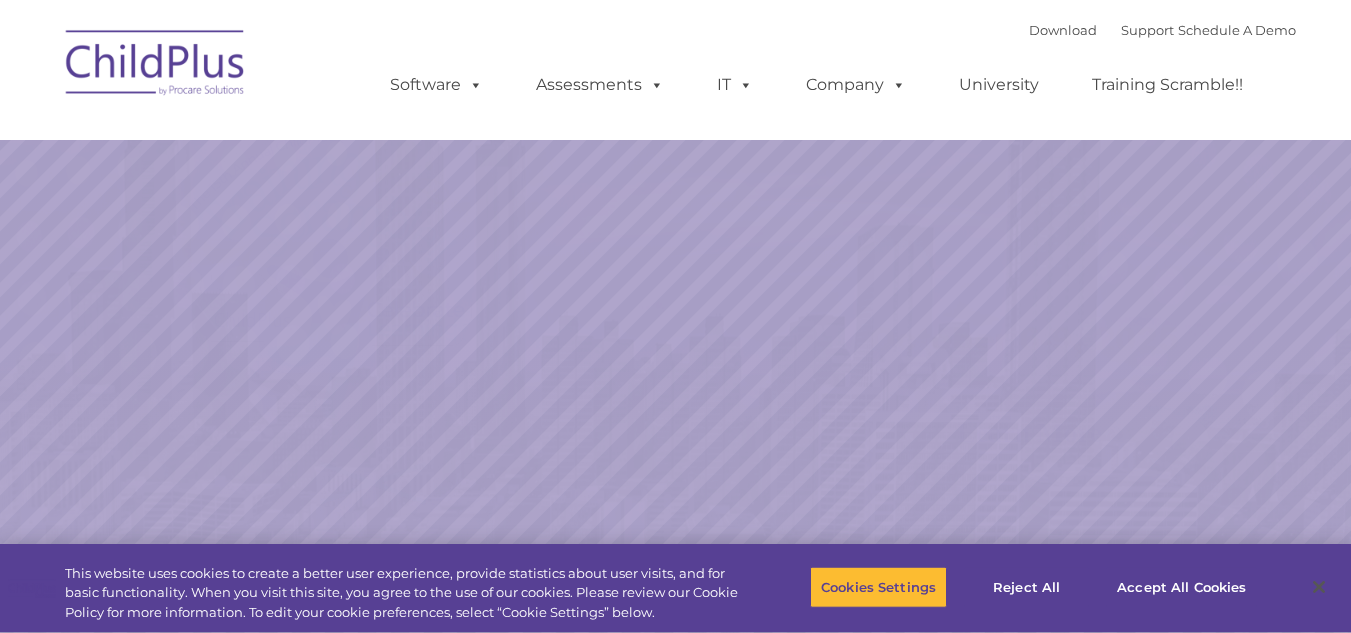 select on "MEDIUM" 